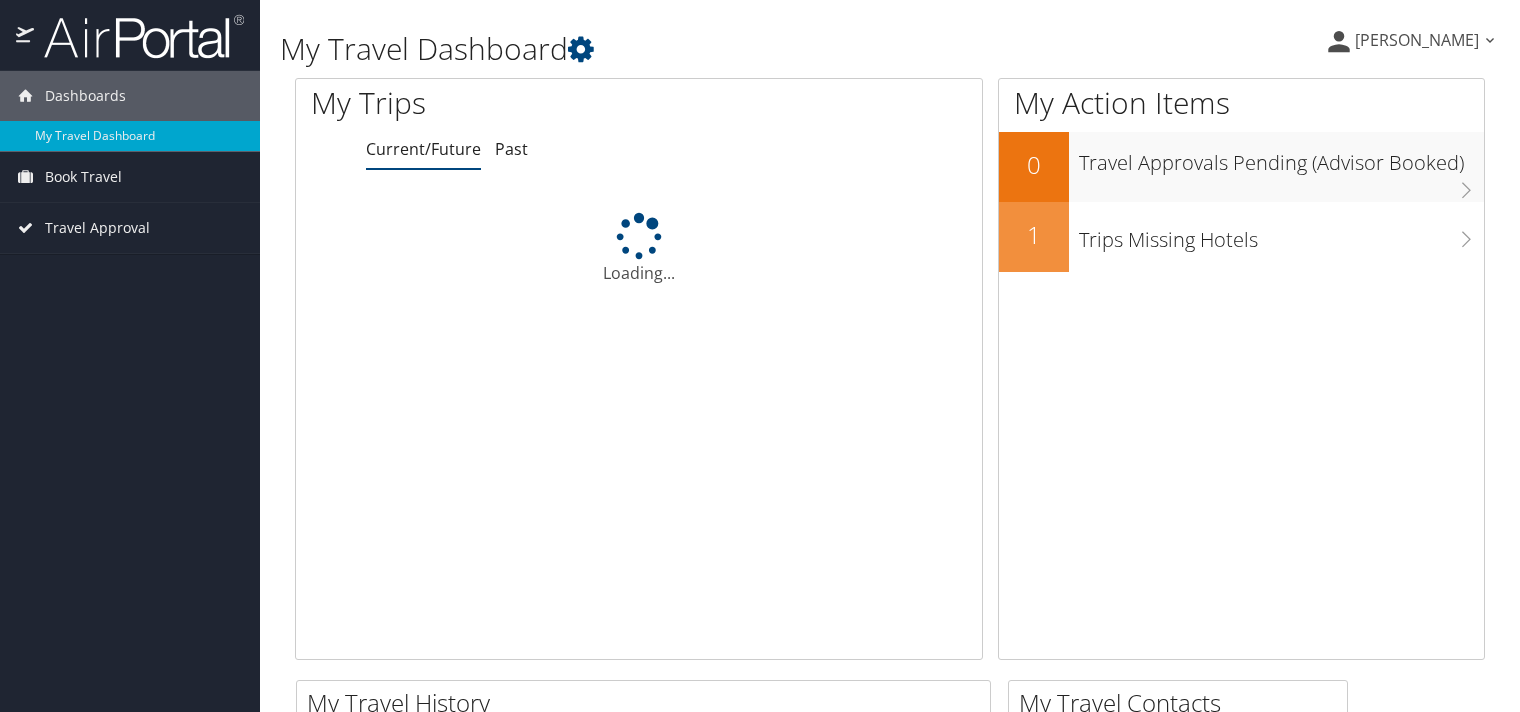 scroll, scrollTop: 0, scrollLeft: 0, axis: both 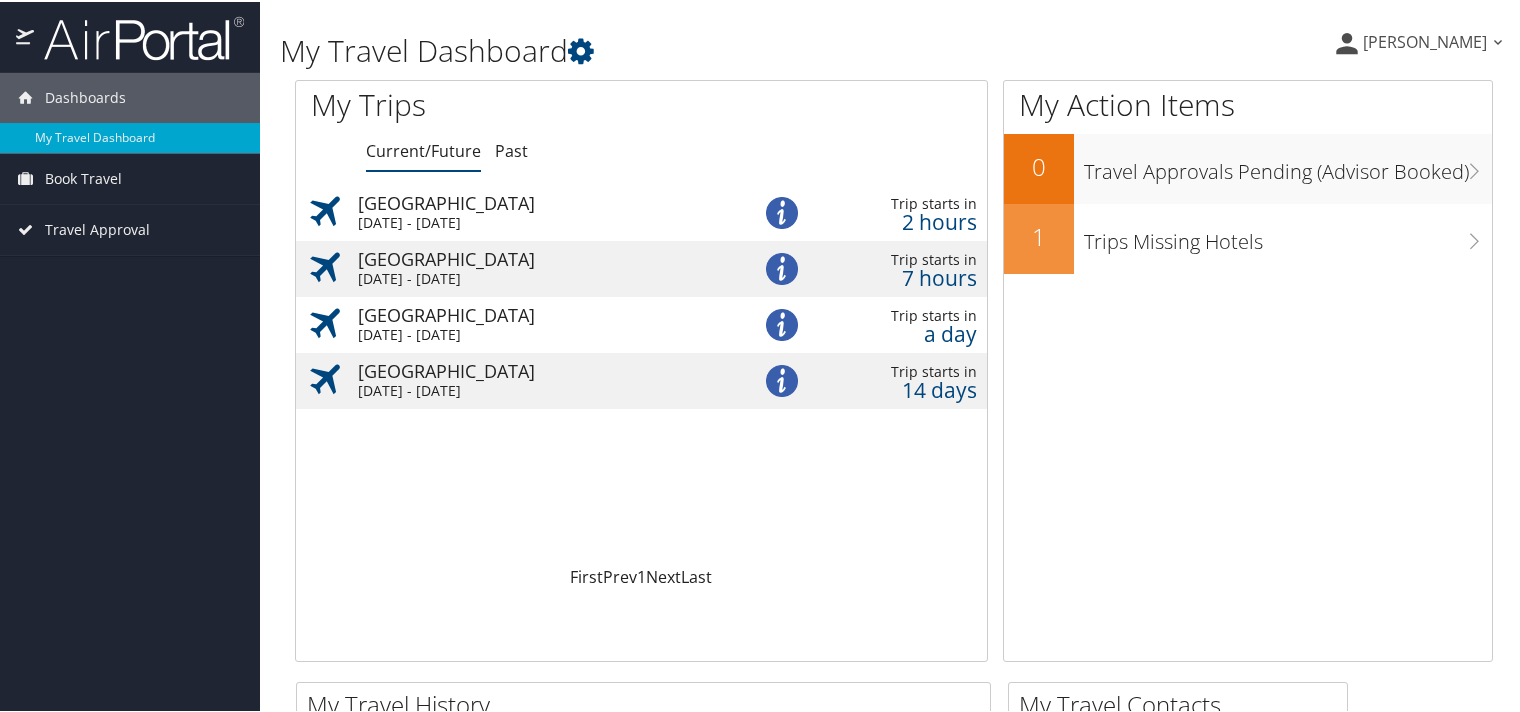 click on "[GEOGRAPHIC_DATA]" at bounding box center (563, 201) 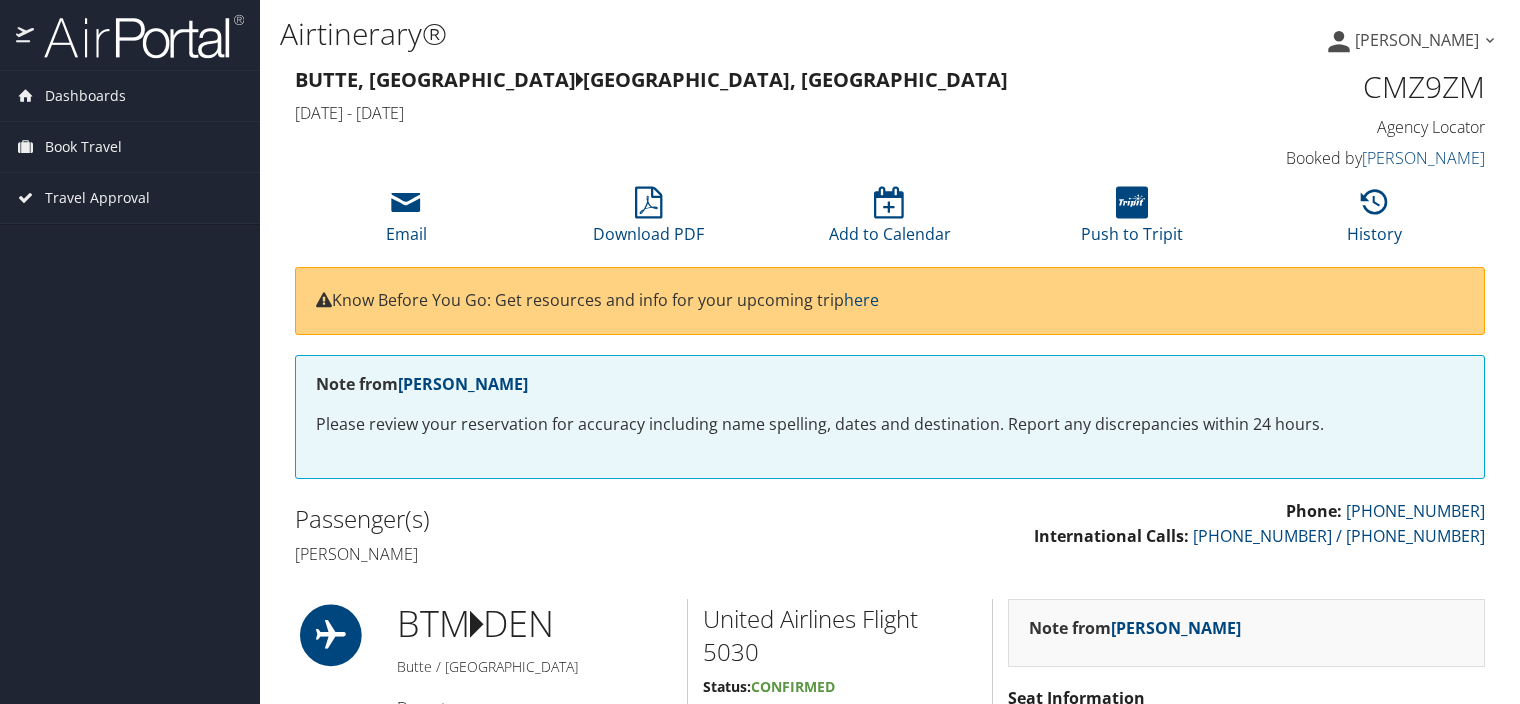 scroll, scrollTop: 0, scrollLeft: 0, axis: both 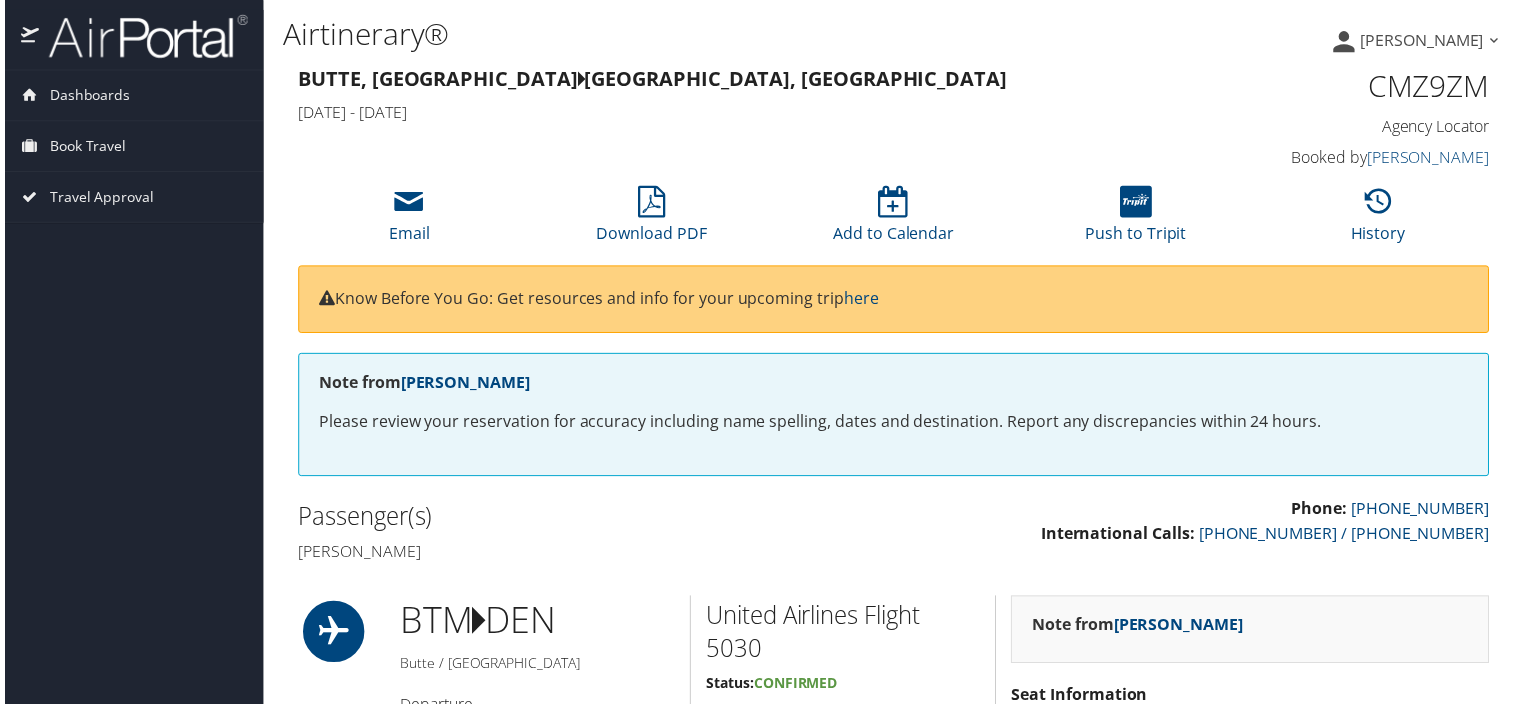 click on "CMZ9ZM" at bounding box center [1354, 87] 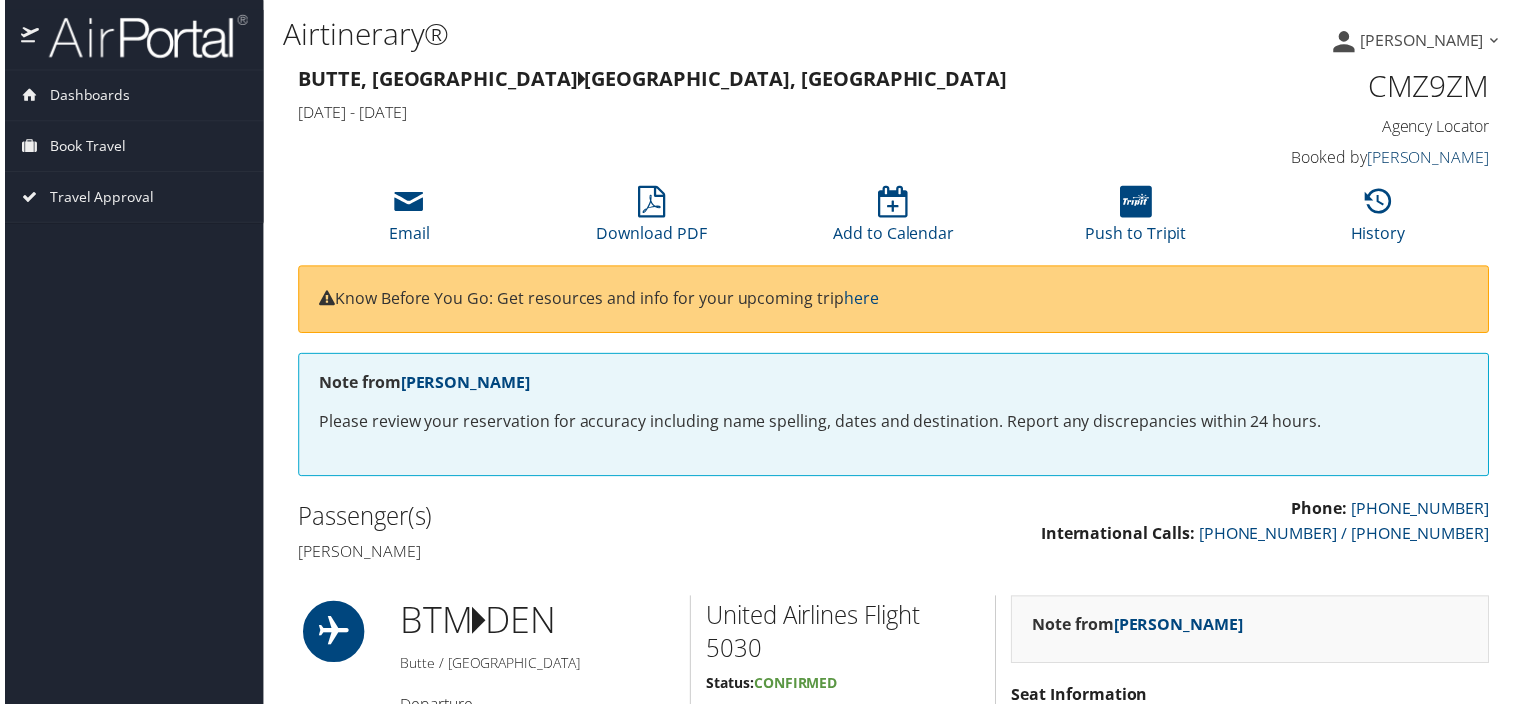 click on "[PERSON_NAME]" at bounding box center [1431, 158] 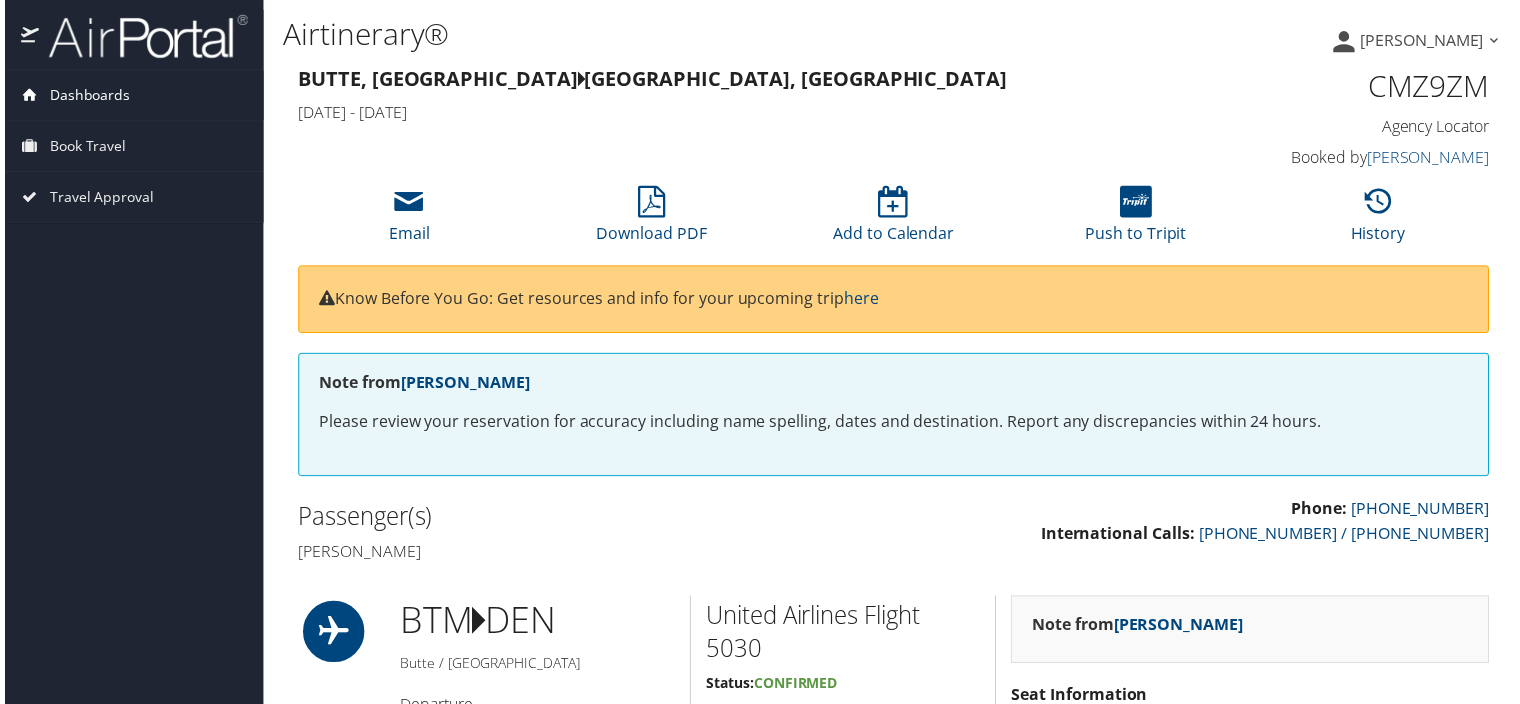 click on "Dashboards" at bounding box center [85, 96] 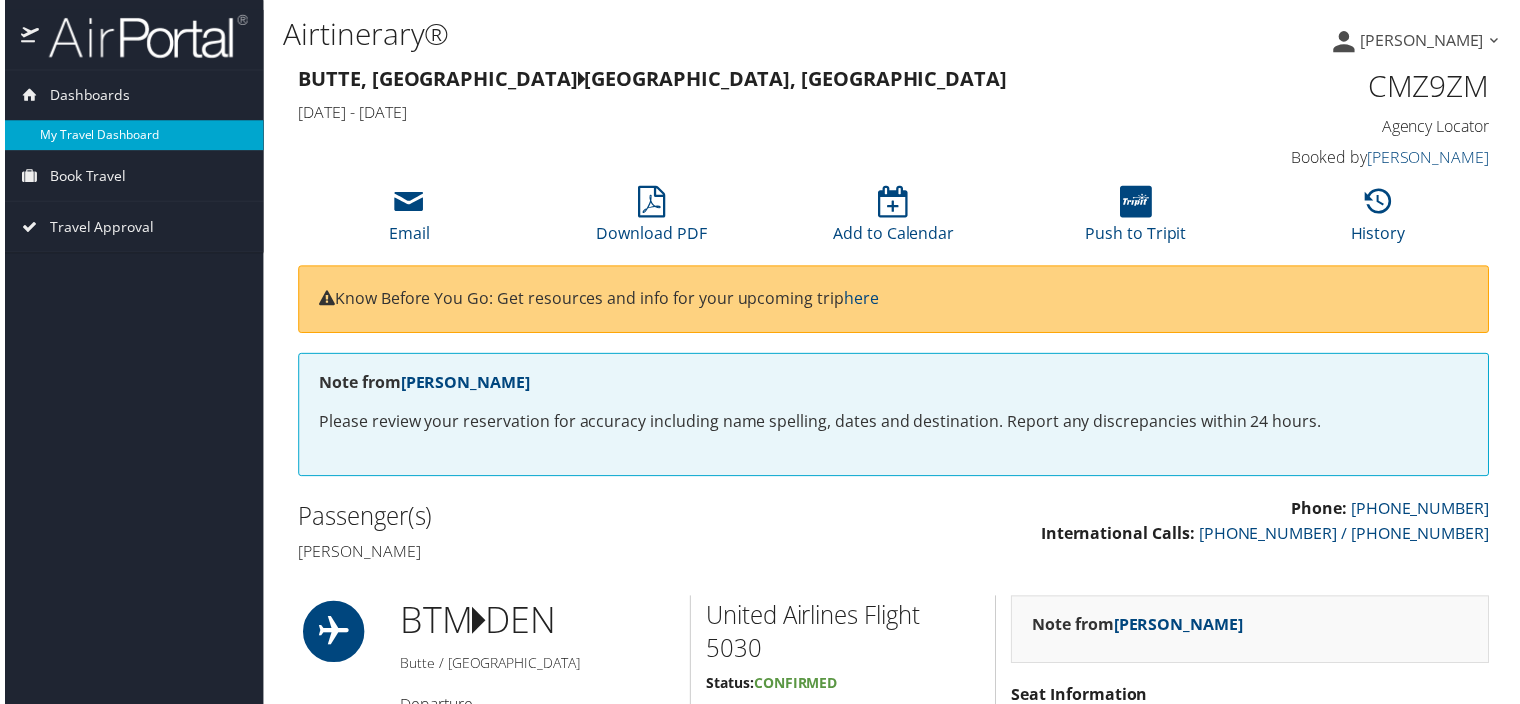 click on "My Travel Dashboard" at bounding box center [130, 136] 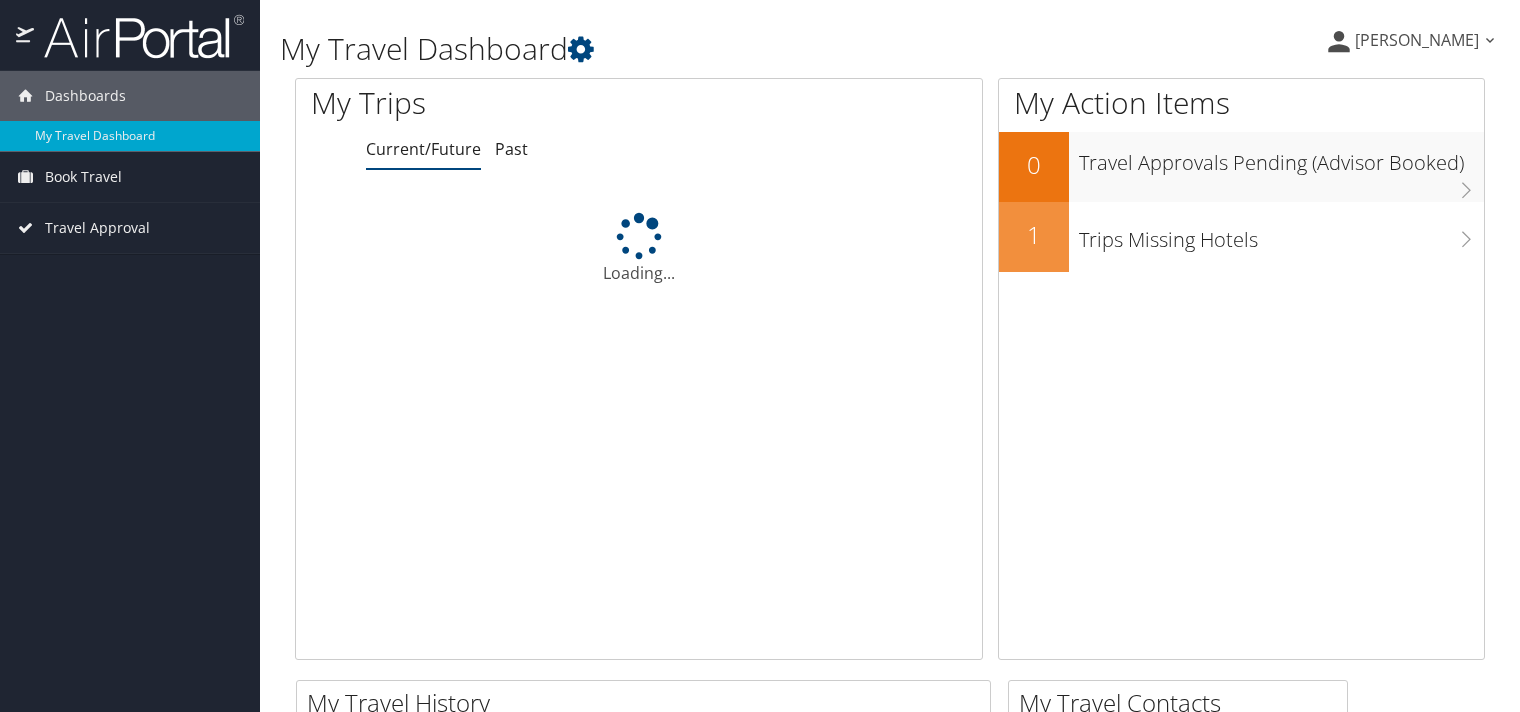 scroll, scrollTop: 0, scrollLeft: 0, axis: both 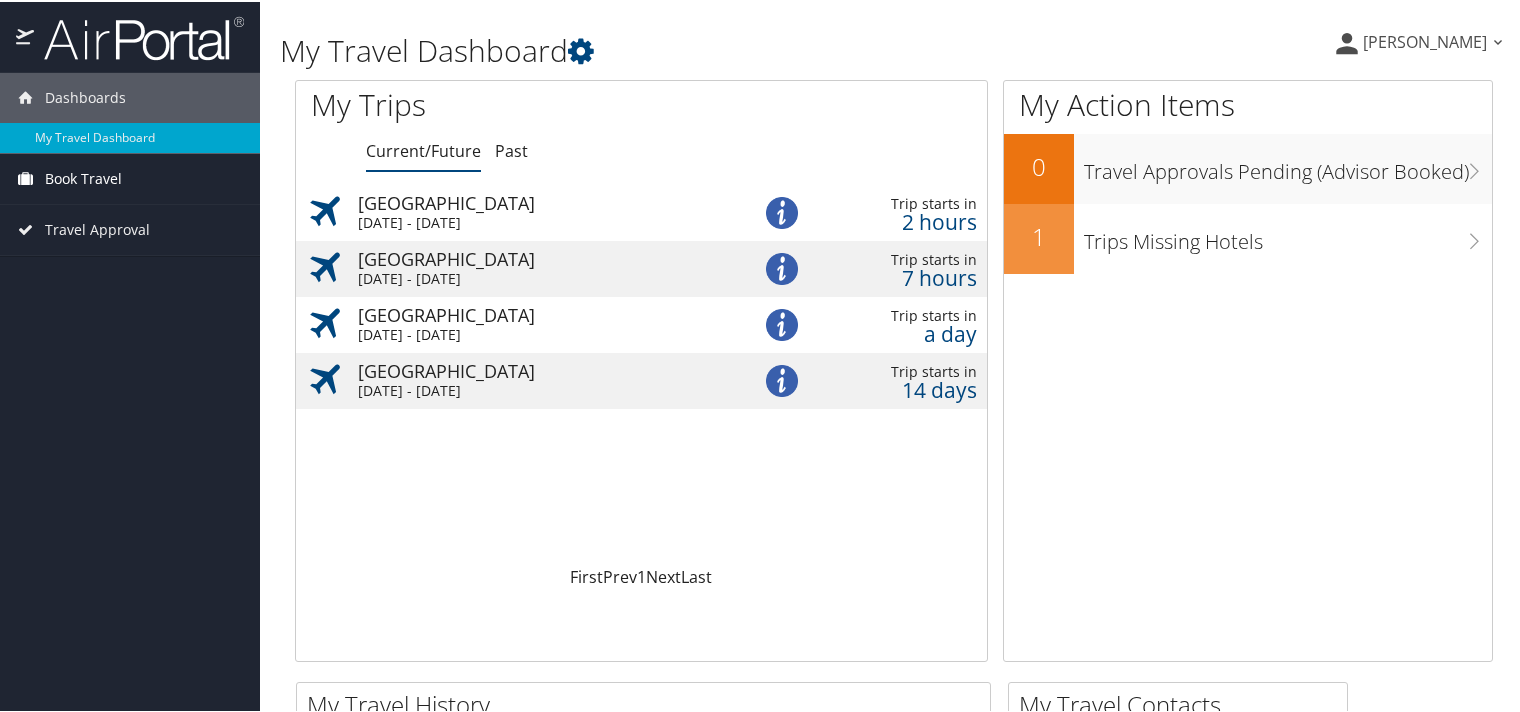 click on "Book Travel" at bounding box center [83, 177] 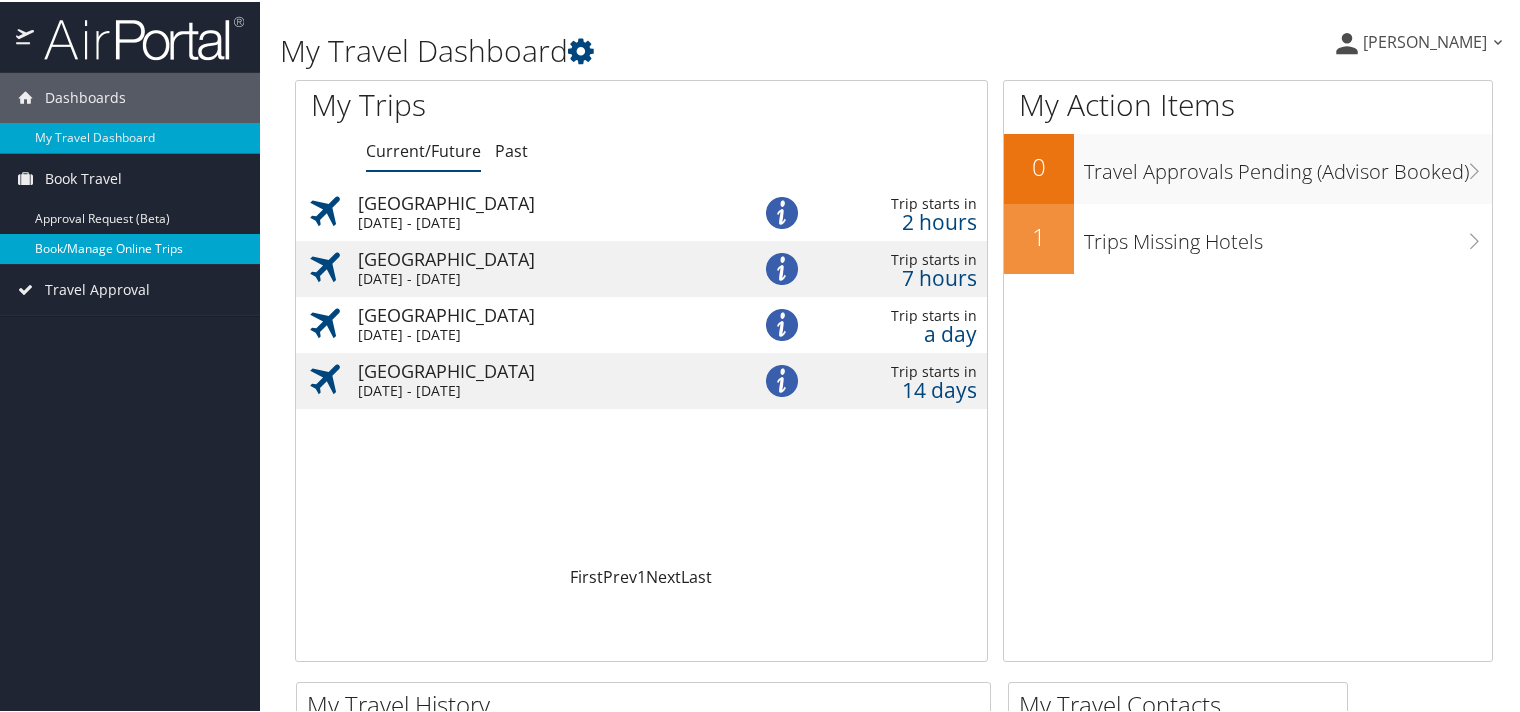 click on "Book/Manage Online Trips" at bounding box center [130, 247] 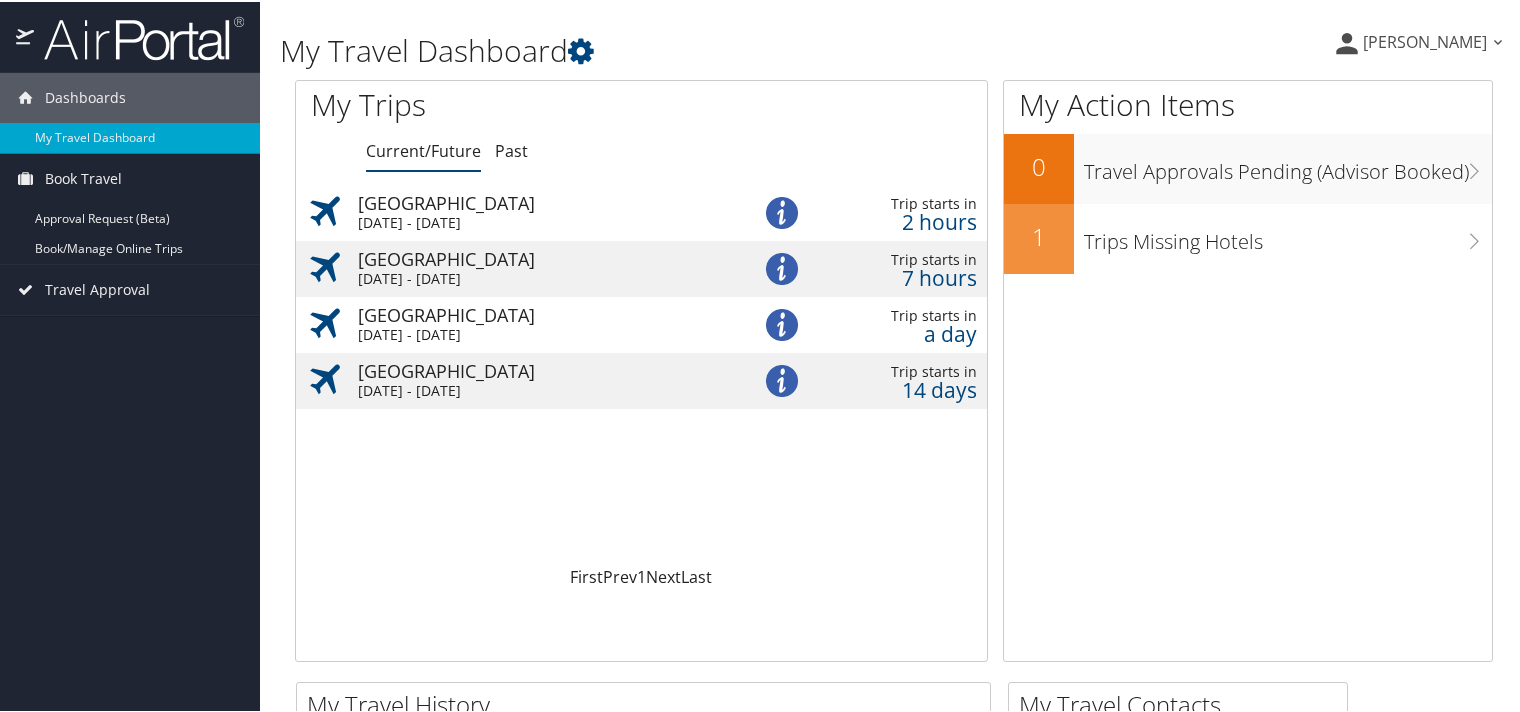 click on "[GEOGRAPHIC_DATA]" at bounding box center [563, 201] 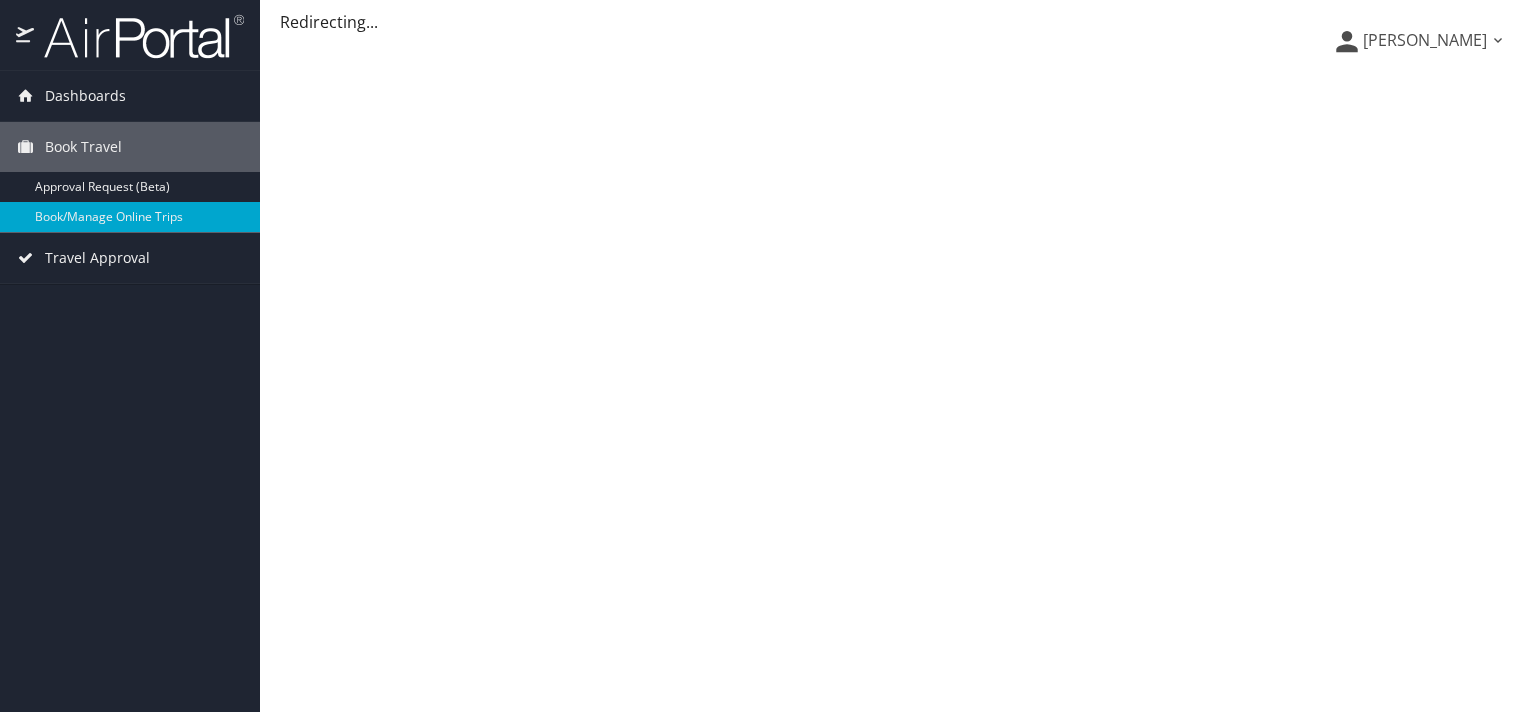 scroll, scrollTop: 0, scrollLeft: 0, axis: both 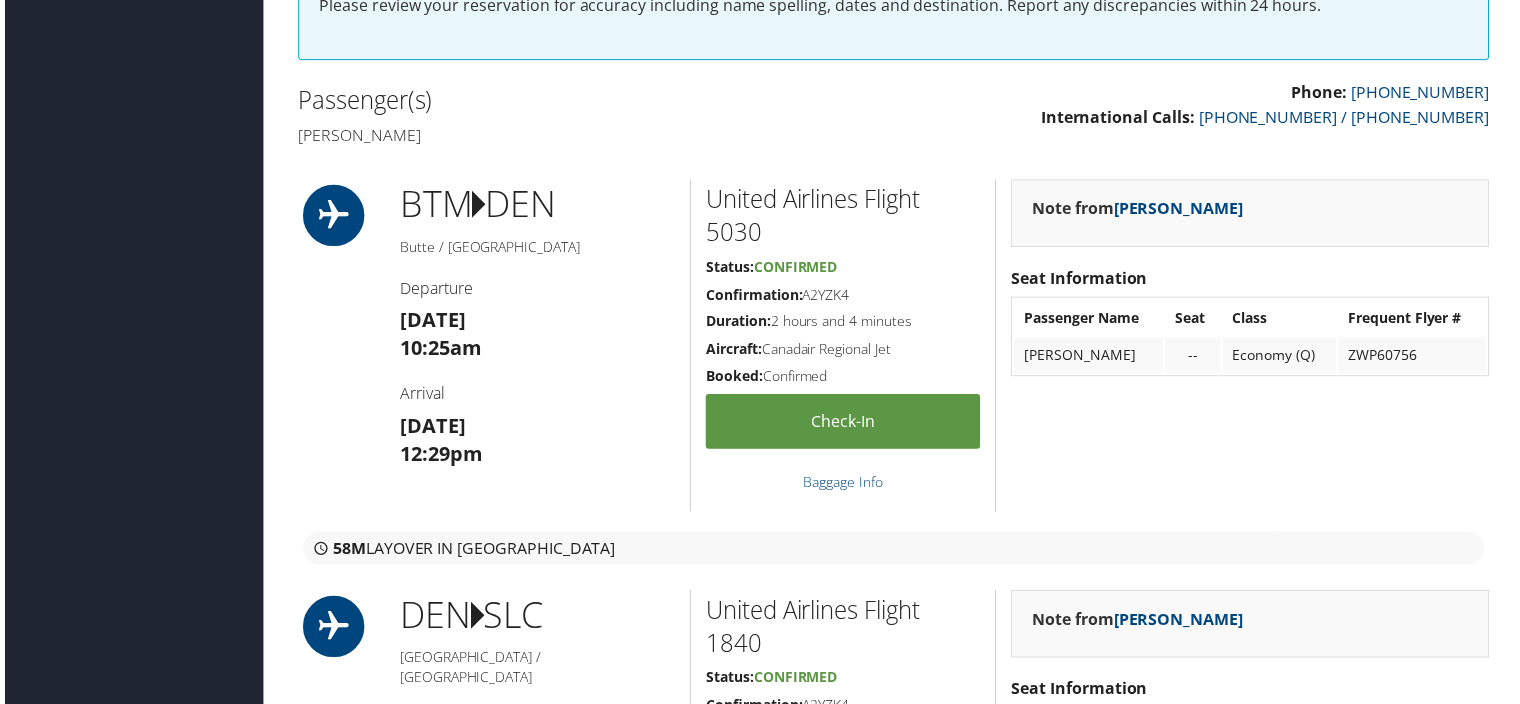 click on "Airtinerary®
Aleshia Conway
Aleshia Conway
My Settings
Travel Agency Contacts
View Travel Profile
Give Feedback
Sign Out" at bounding box center (894, 1224) 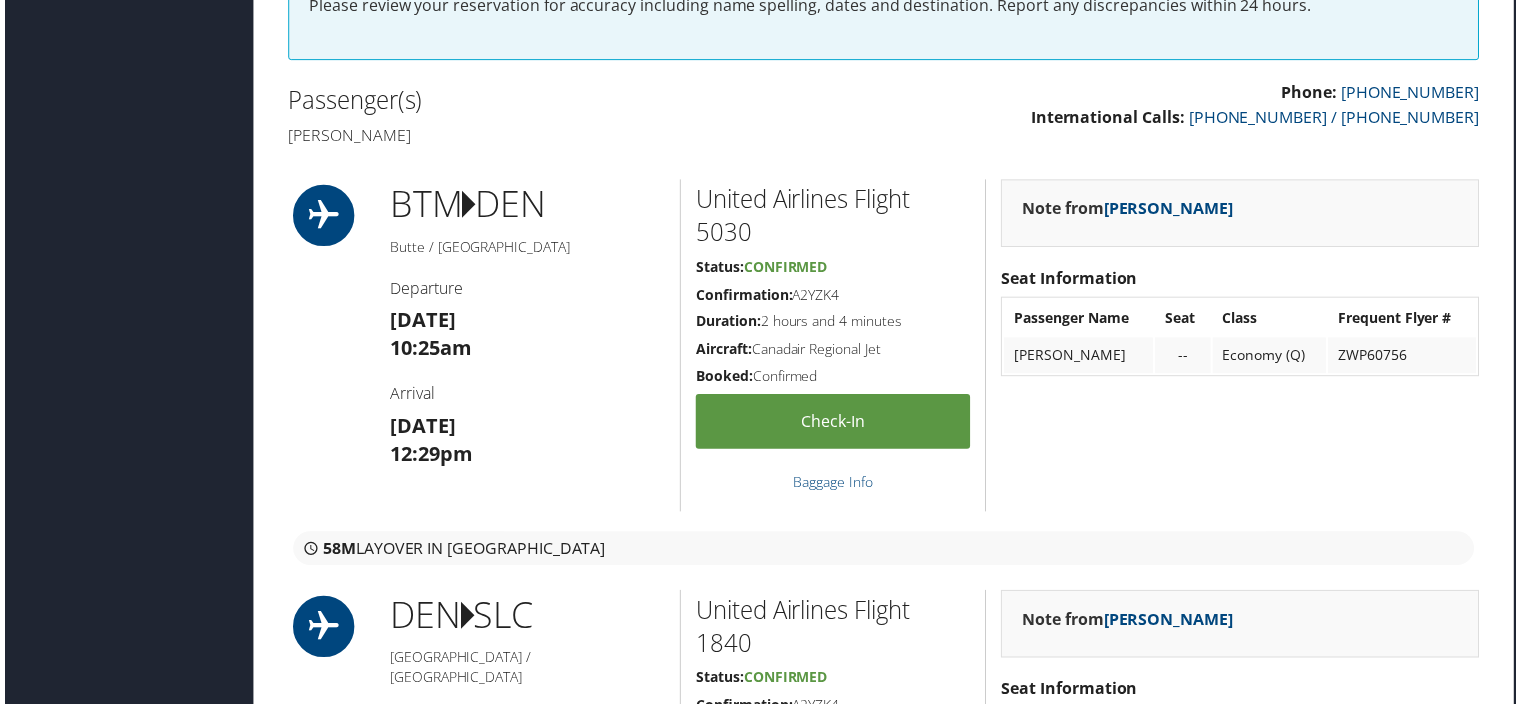 drag, startPoint x: 1516, startPoint y: 195, endPoint x: 1528, endPoint y: 273, distance: 78.91768 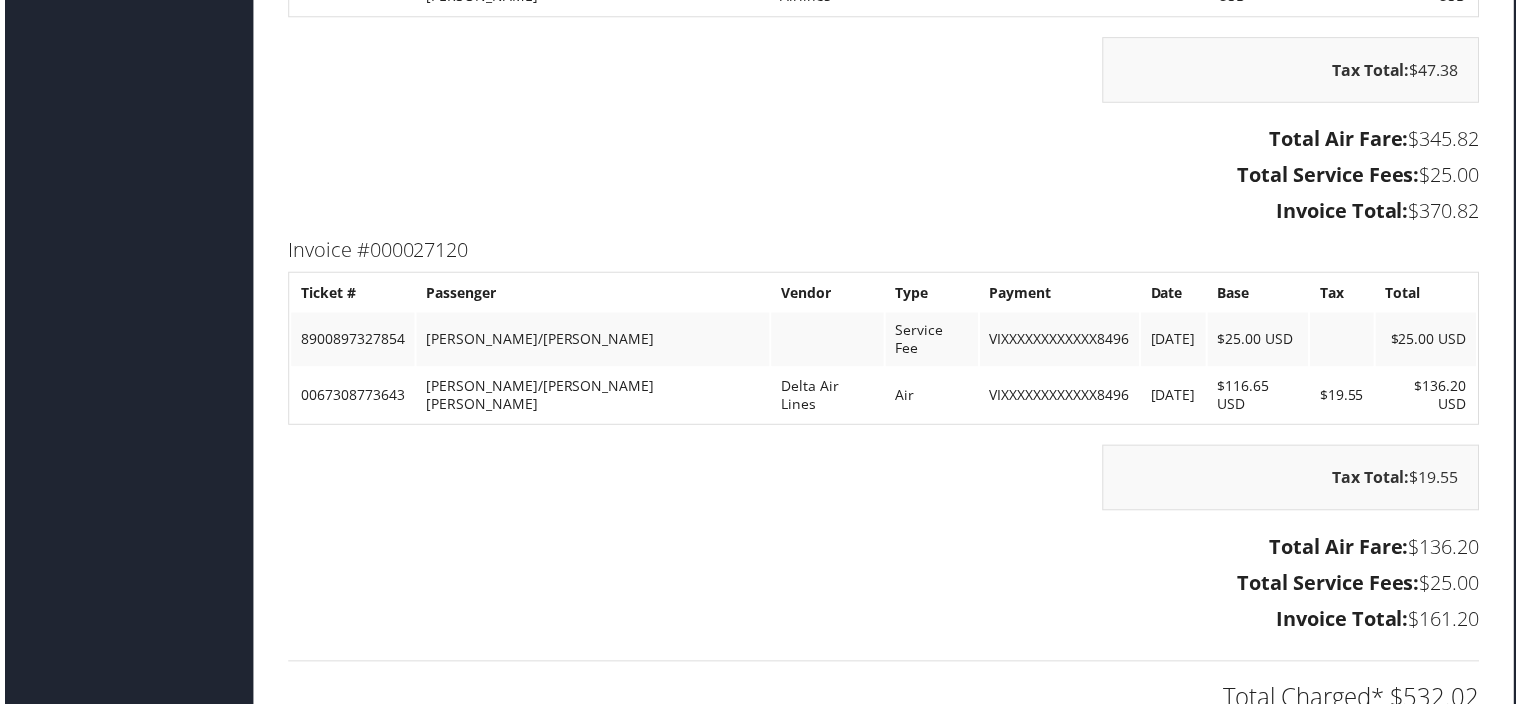 scroll, scrollTop: 2504, scrollLeft: 10, axis: both 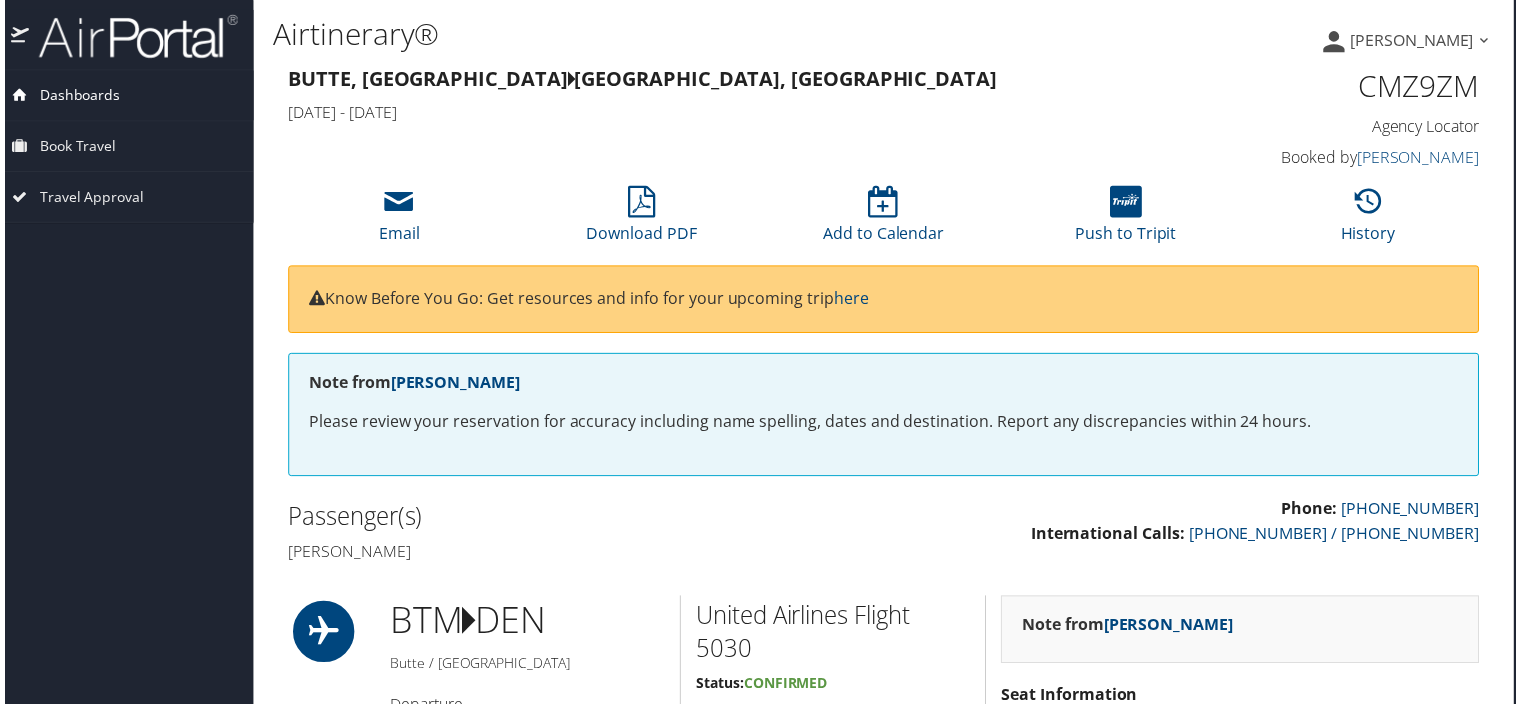 click on "Dashboards" at bounding box center [75, 96] 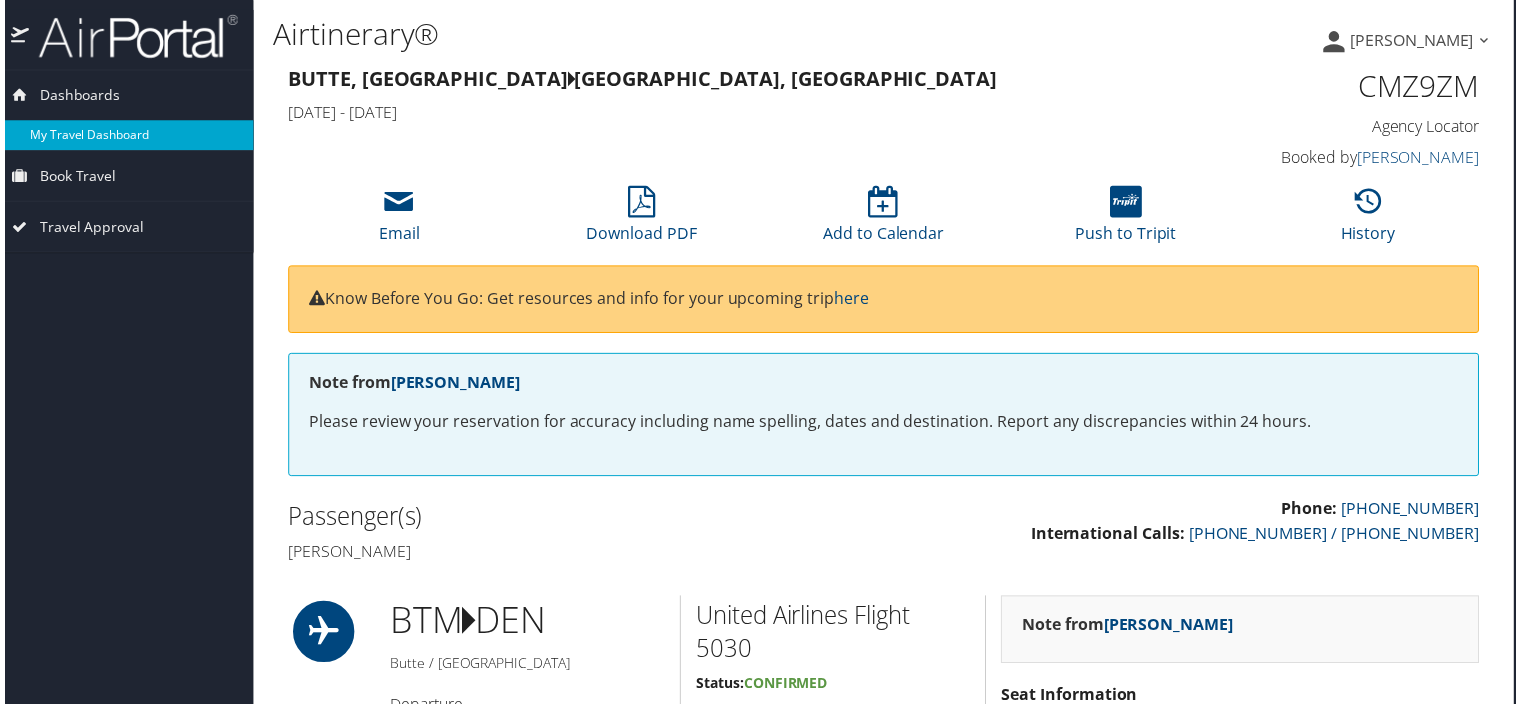 click on "My Travel Dashboard" at bounding box center [120, 136] 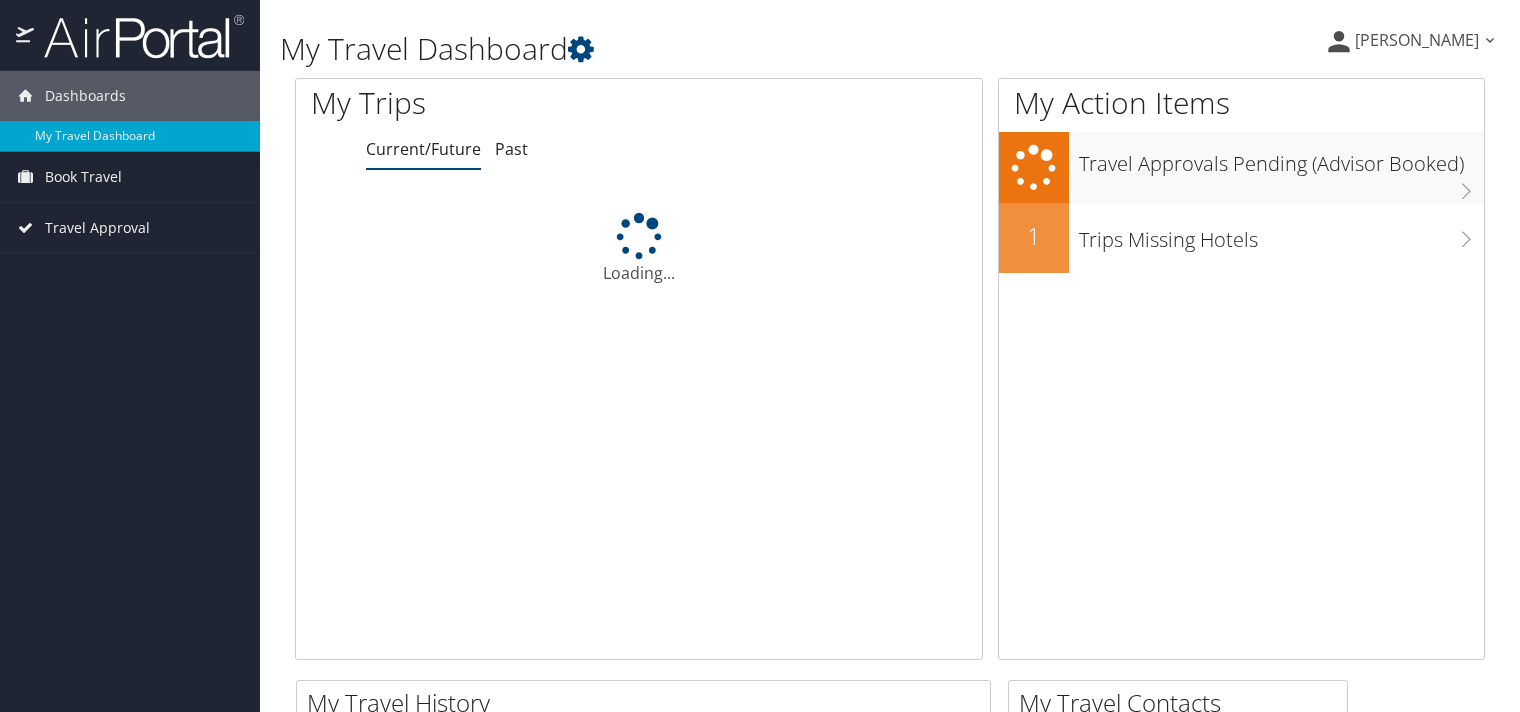scroll, scrollTop: 0, scrollLeft: 0, axis: both 